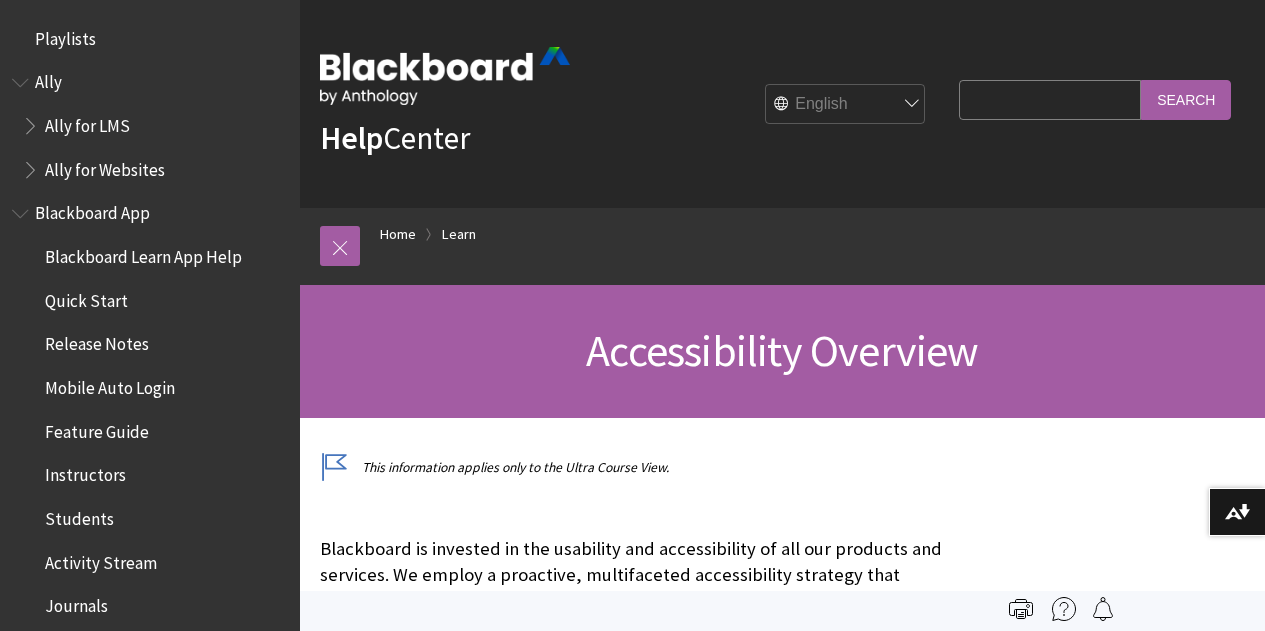 scroll, scrollTop: 0, scrollLeft: 0, axis: both 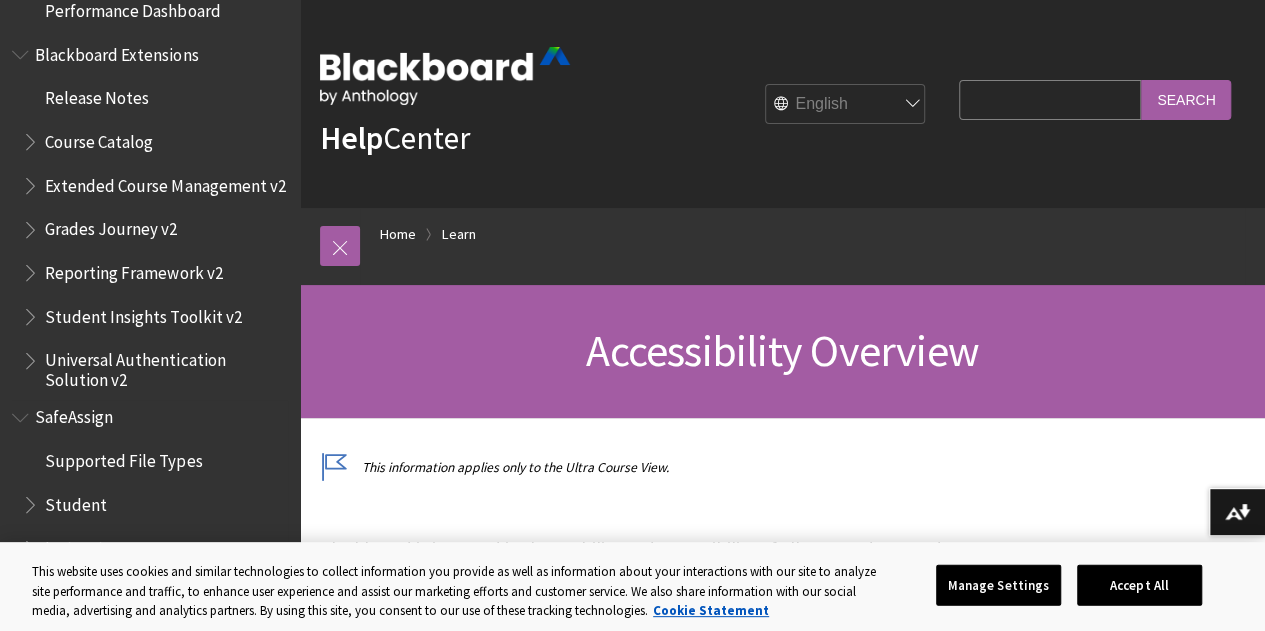 click on "Student" at bounding box center (76, 501) 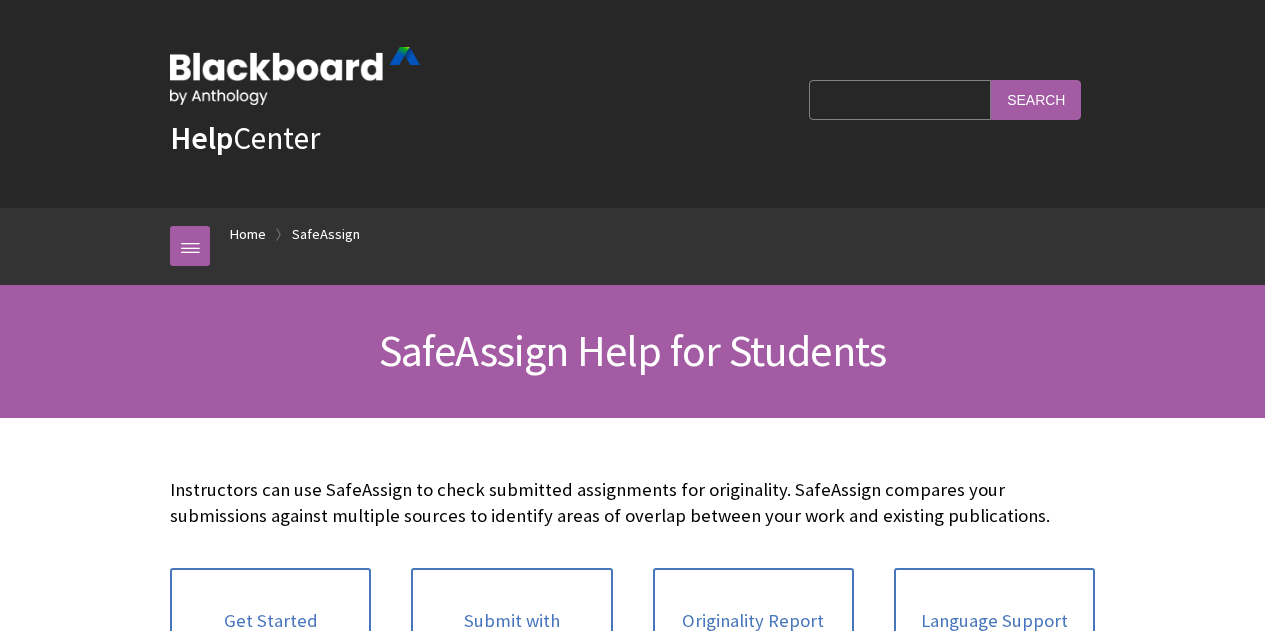 scroll, scrollTop: 0, scrollLeft: 0, axis: both 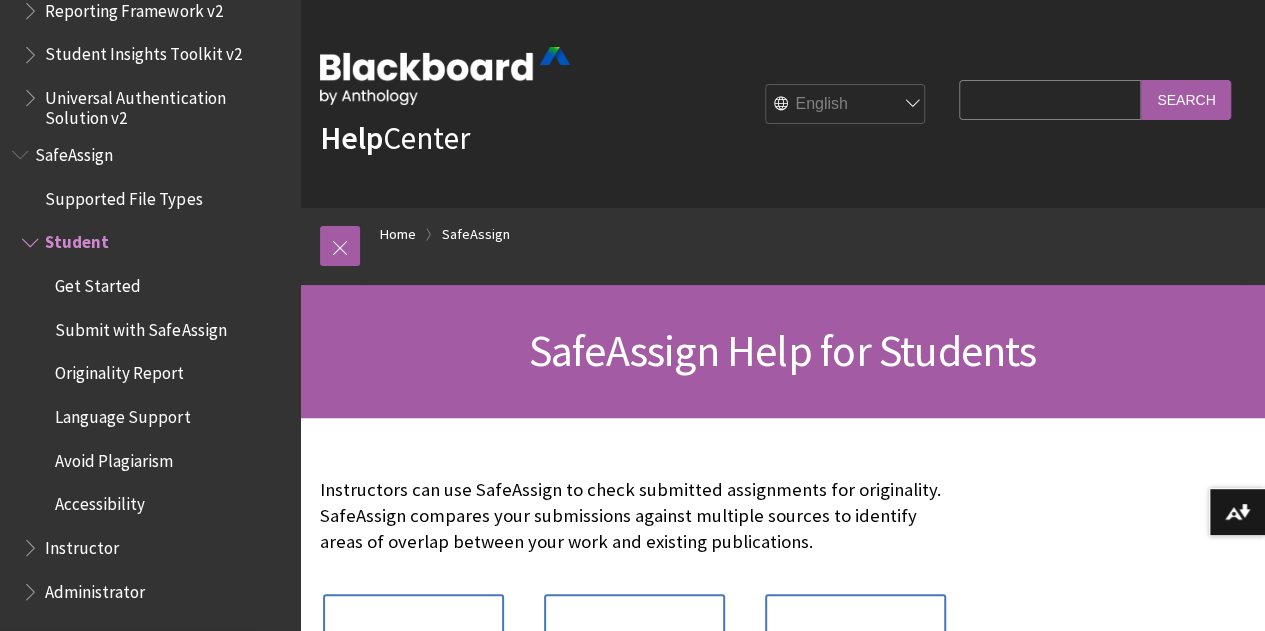 click on "Student Insights Toolkit v2" at bounding box center (143, 51) 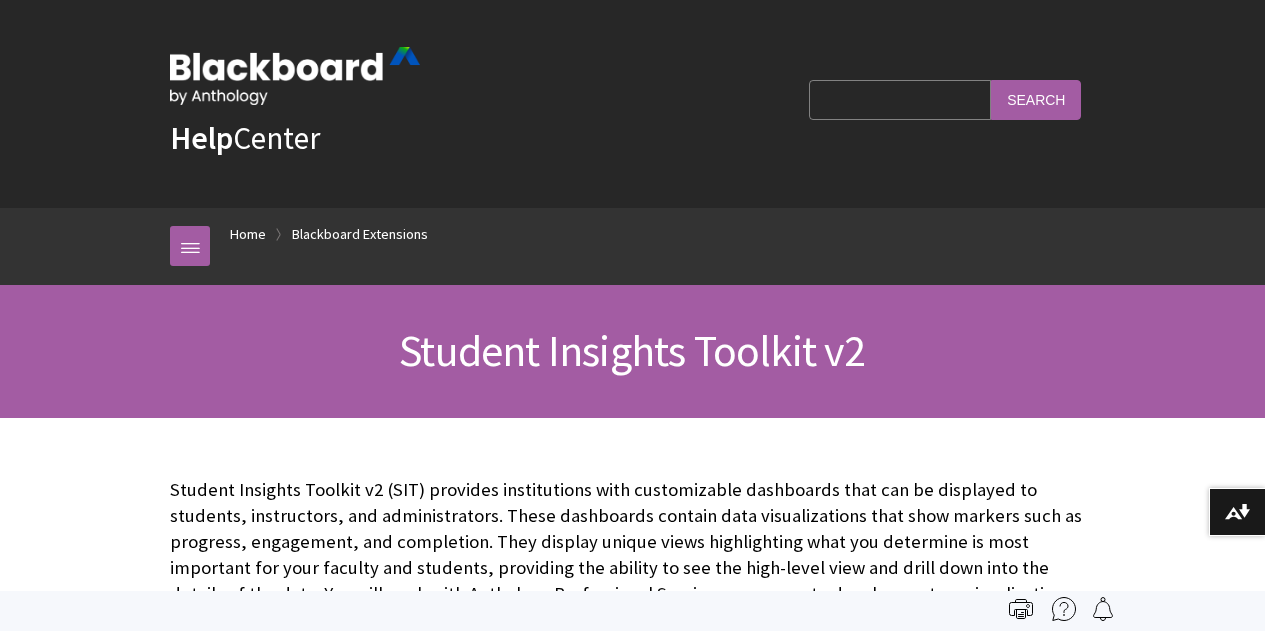 scroll, scrollTop: 0, scrollLeft: 0, axis: both 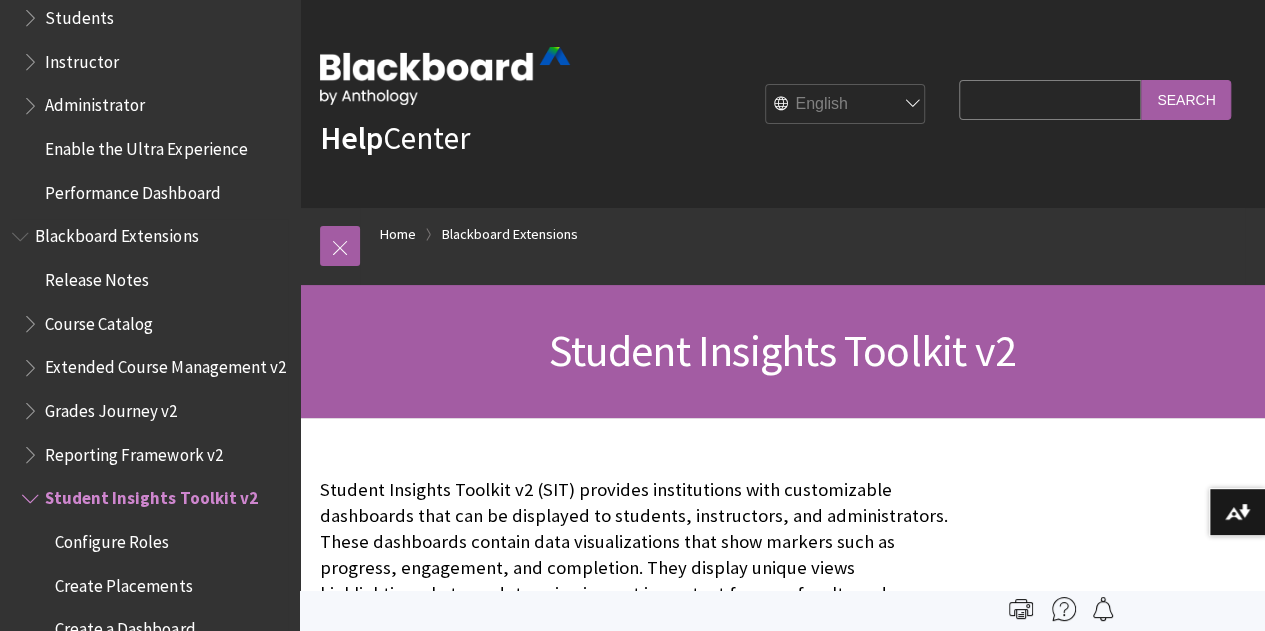 click on "Course Catalog" at bounding box center [99, 320] 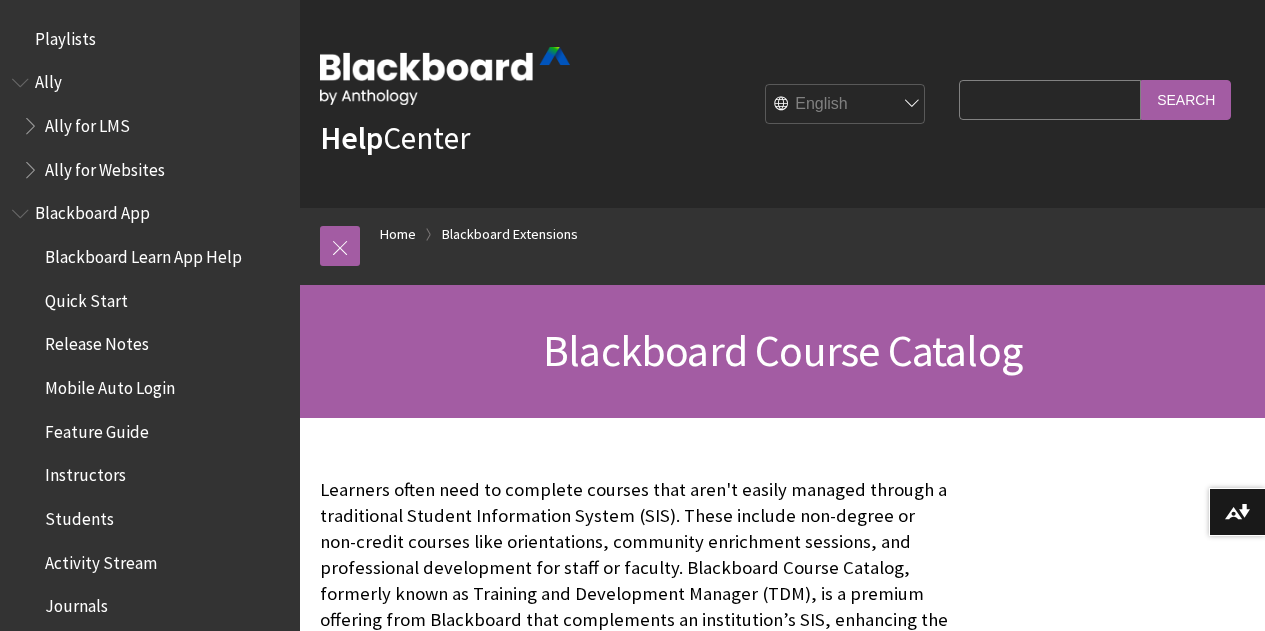 scroll, scrollTop: 0, scrollLeft: 0, axis: both 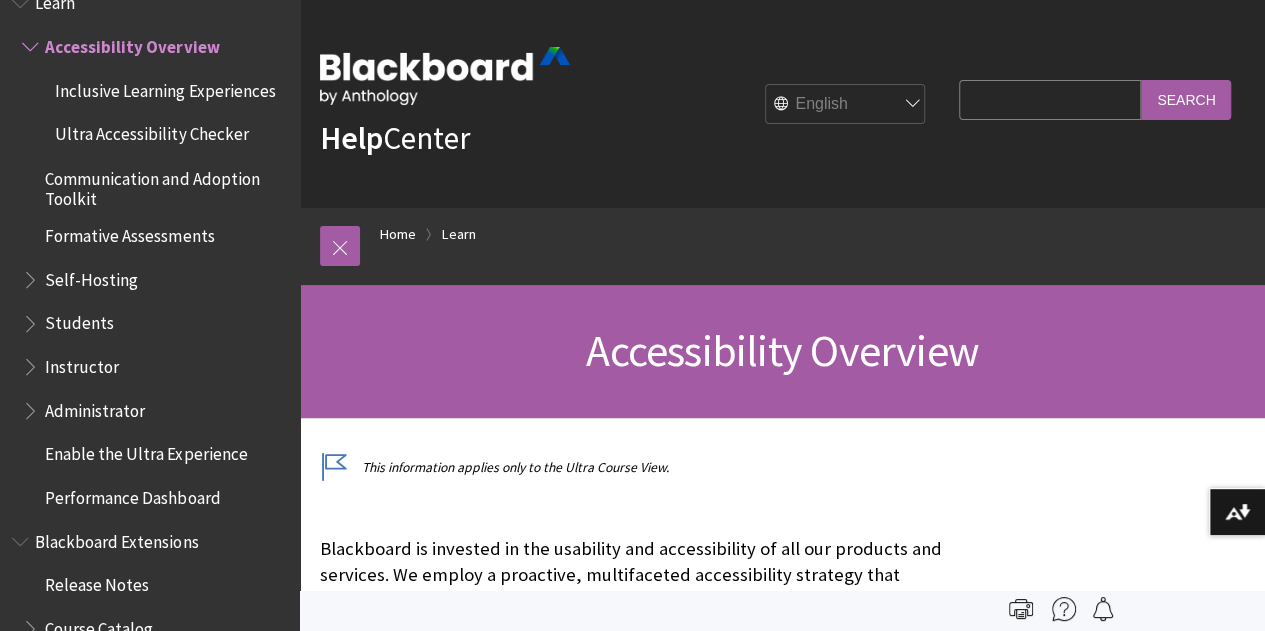 click on "Students" at bounding box center (79, 319) 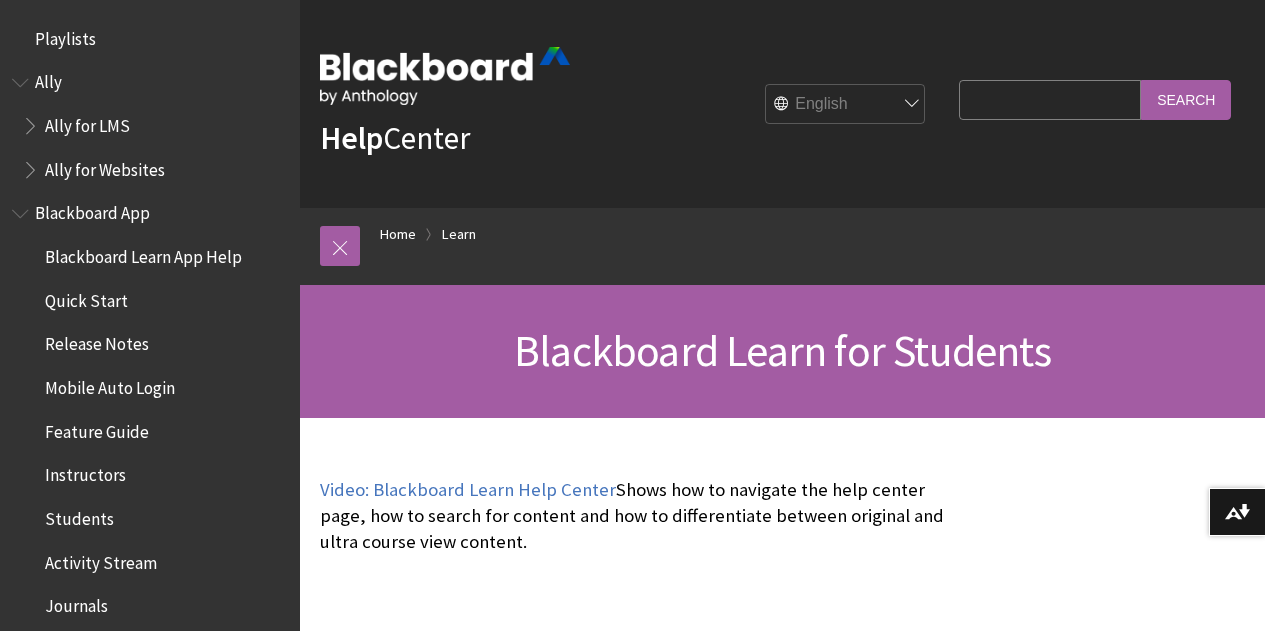 scroll, scrollTop: 0, scrollLeft: 0, axis: both 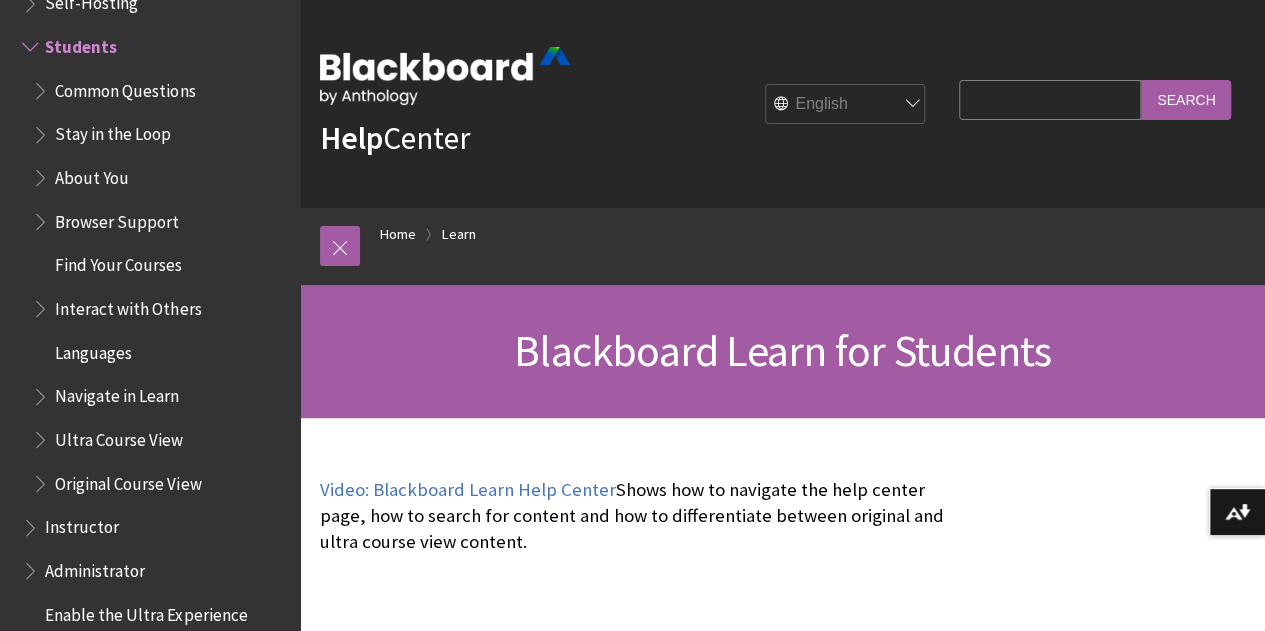 click on "Stay in the Loop" at bounding box center (113, 131) 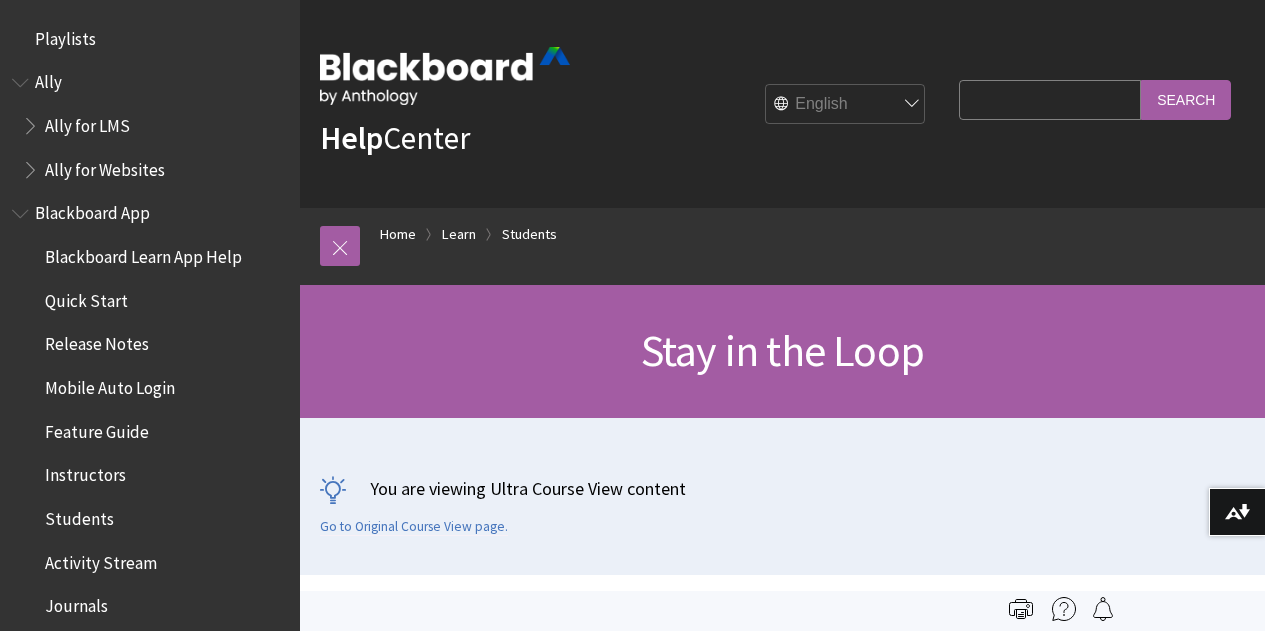 scroll, scrollTop: 0, scrollLeft: 0, axis: both 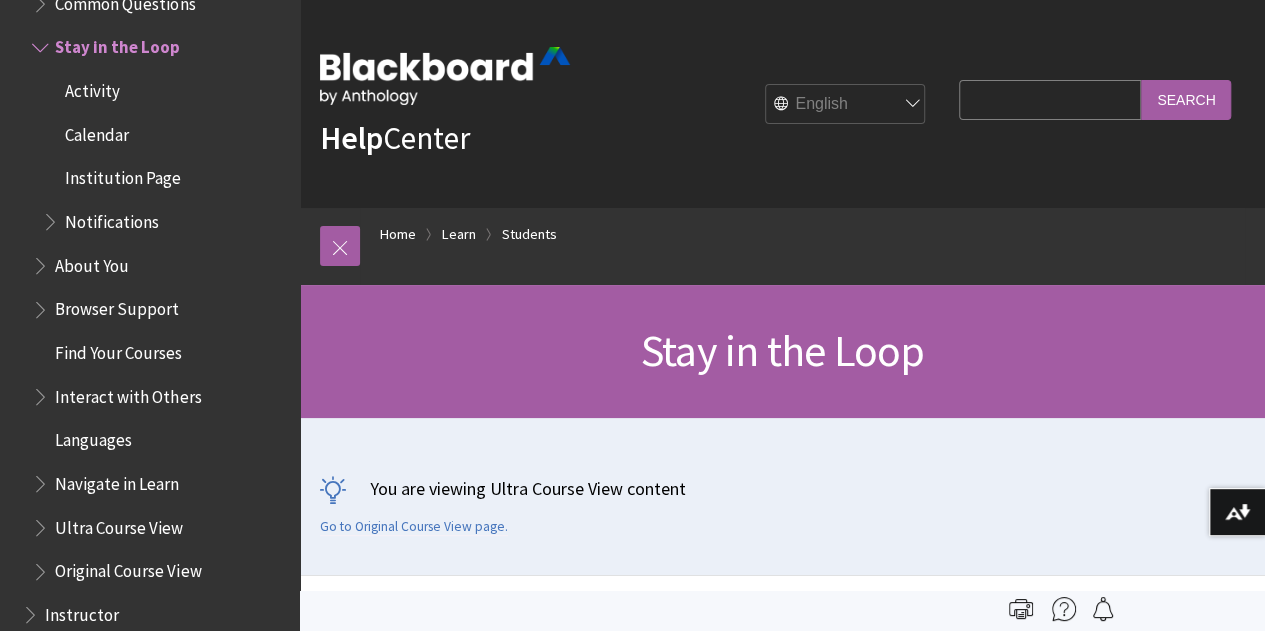 click on "You are viewing Ultra Course View content
Go to Original Course View page." at bounding box center (782, 505) 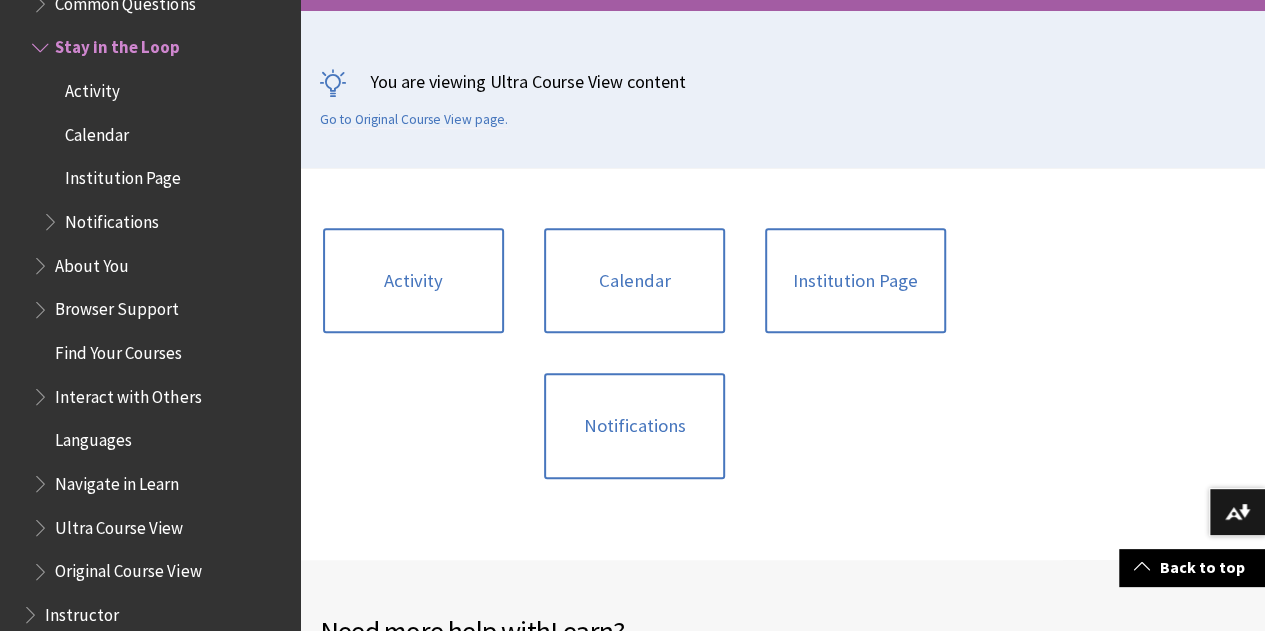 scroll, scrollTop: 406, scrollLeft: 0, axis: vertical 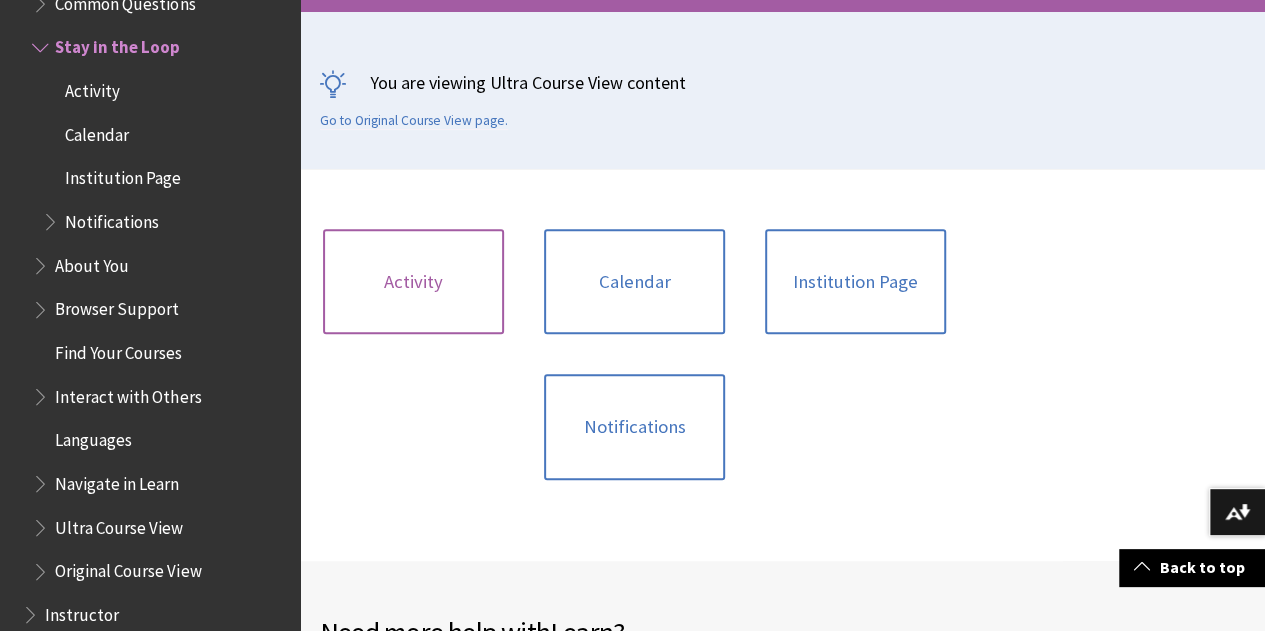 click on "Activity" at bounding box center (413, 282) 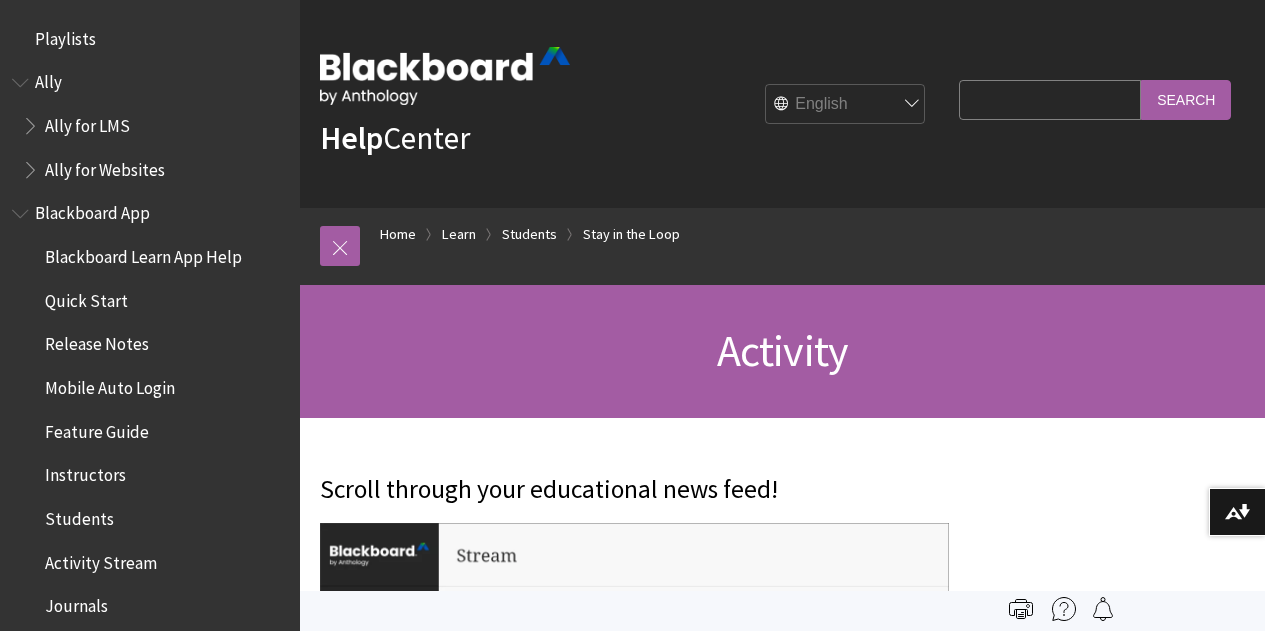 scroll, scrollTop: 0, scrollLeft: 0, axis: both 